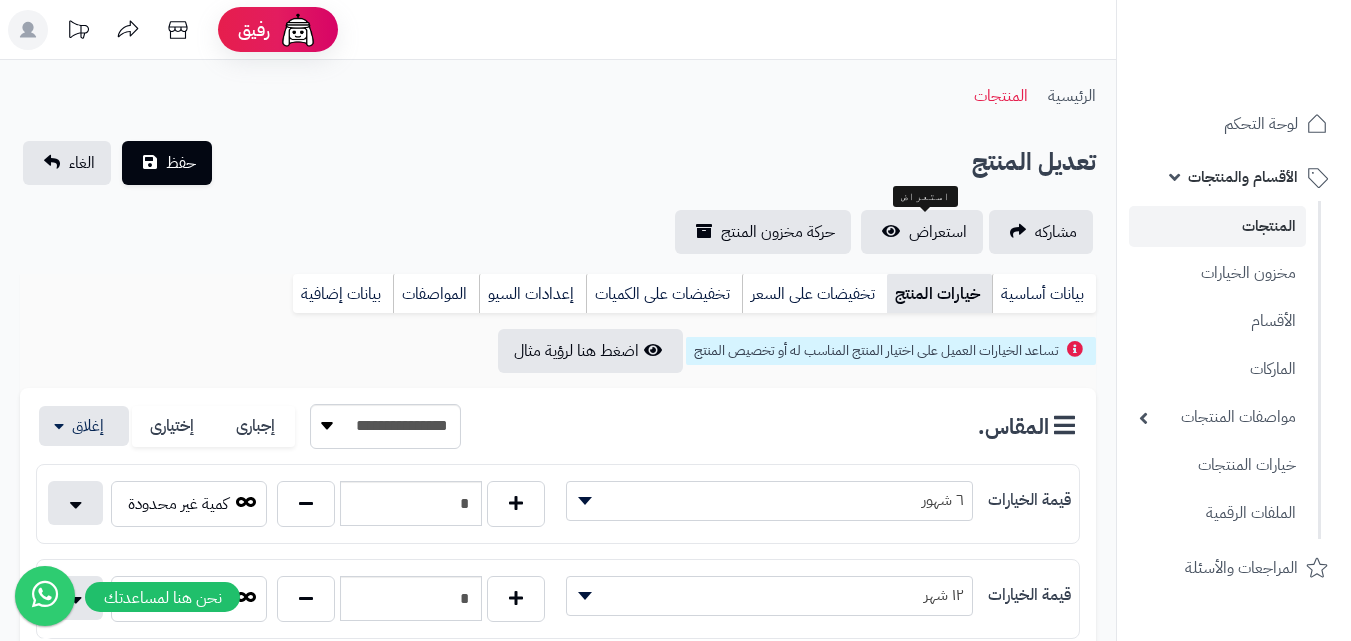 scroll, scrollTop: 0, scrollLeft: 0, axis: both 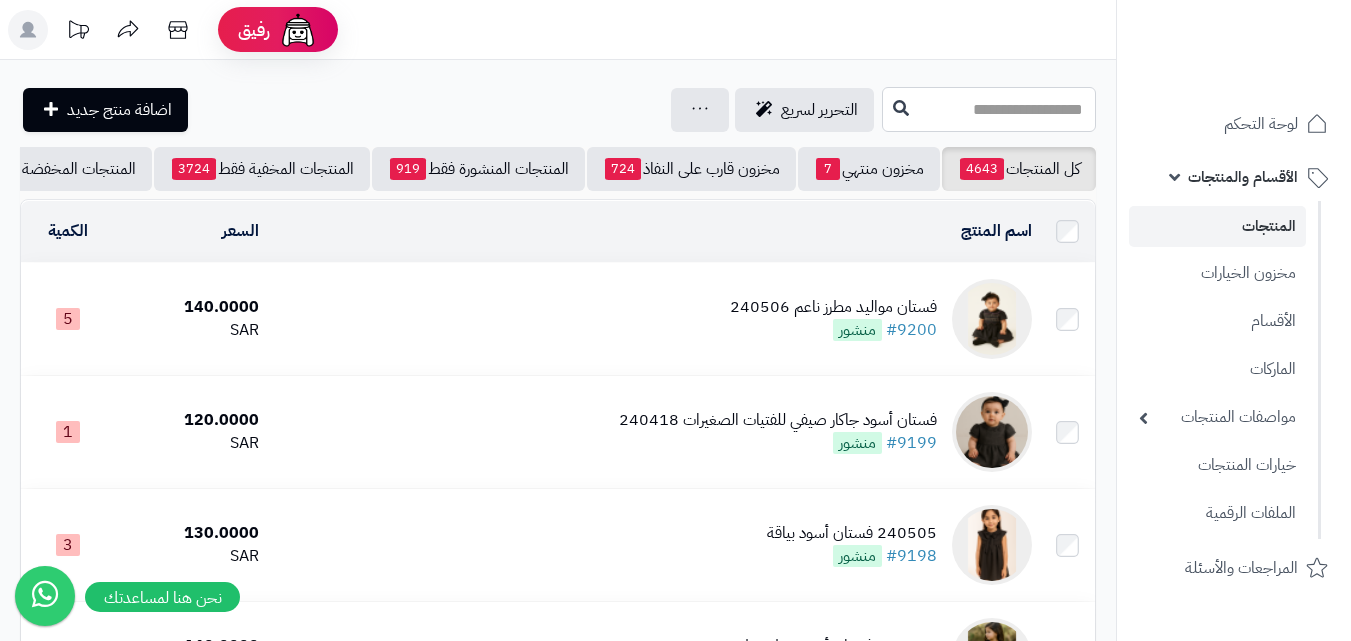 click at bounding box center (989, 109) 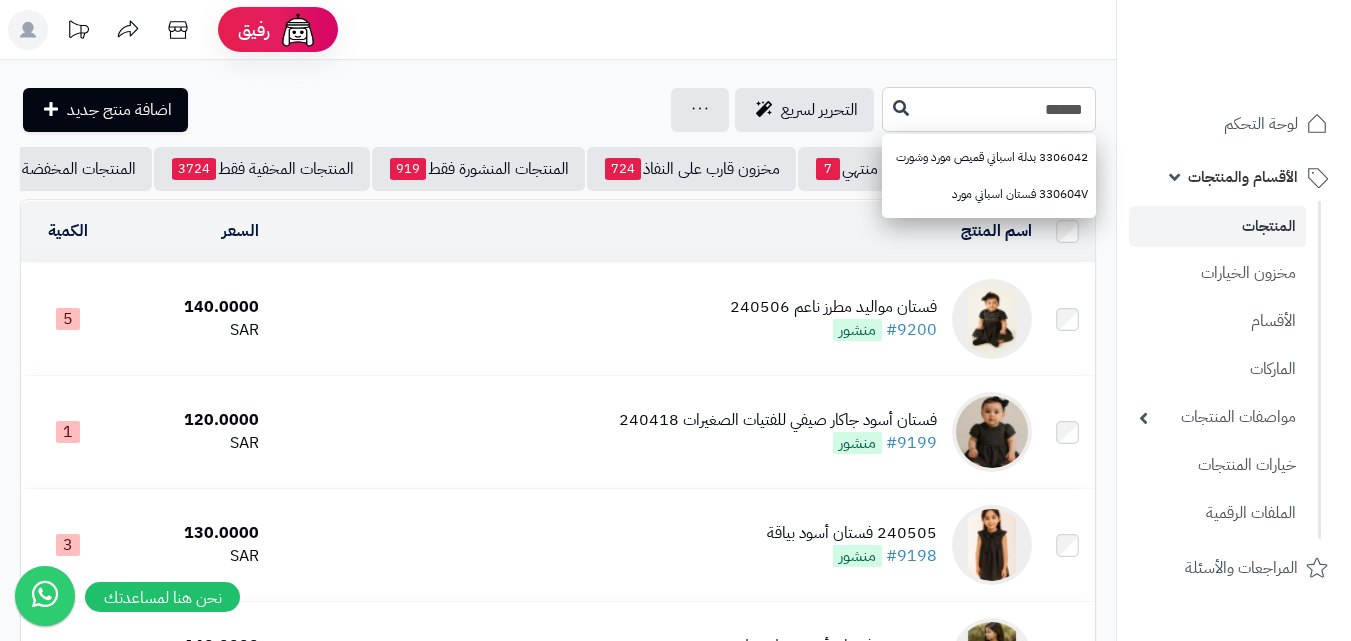 type on "******" 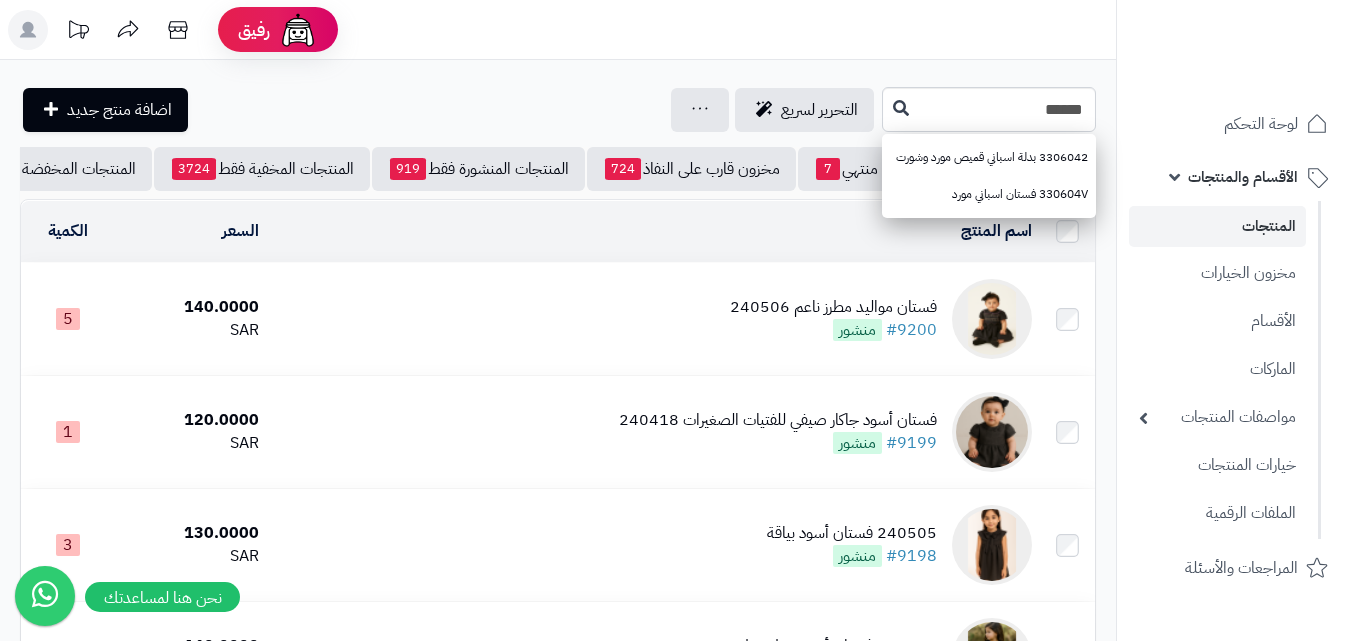 click on "**********" at bounding box center [558, 1350] 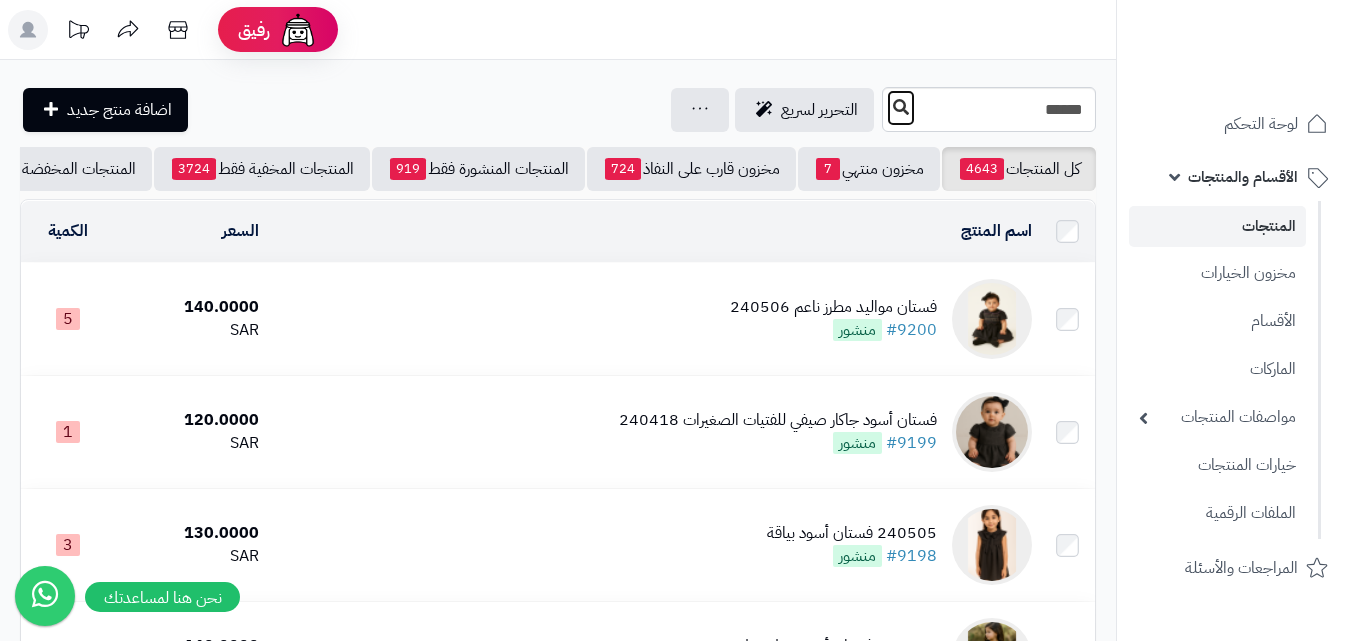 click at bounding box center [901, 108] 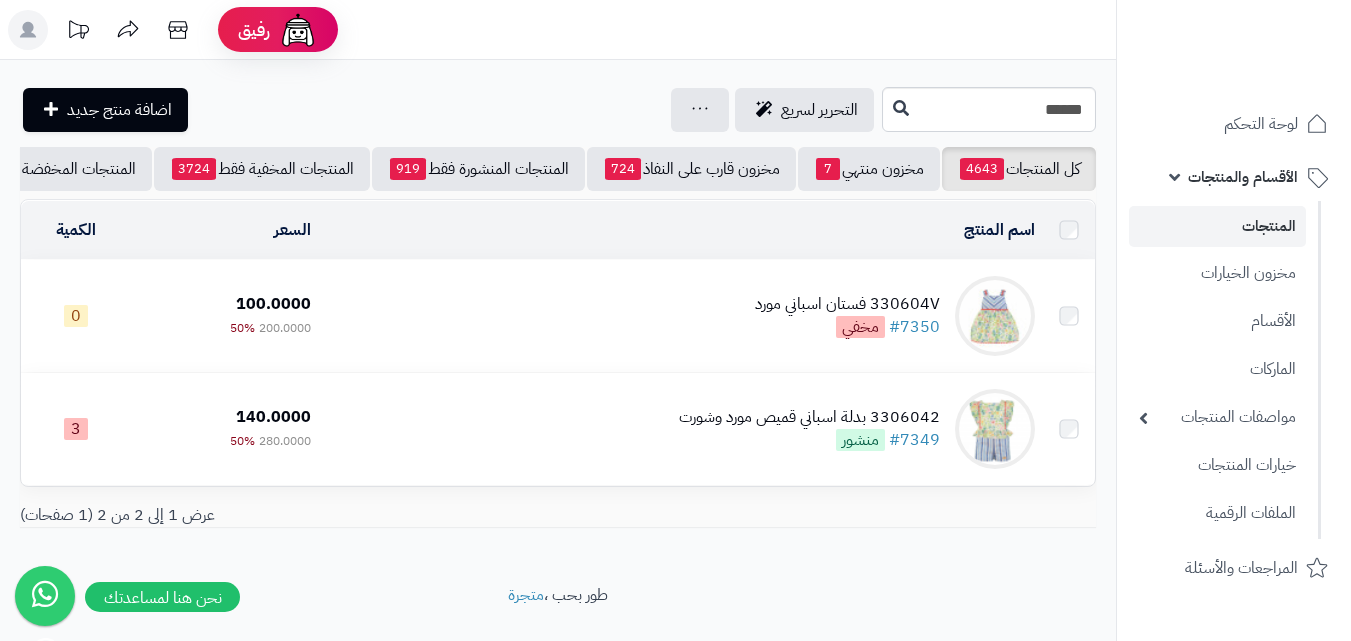 scroll, scrollTop: 0, scrollLeft: 0, axis: both 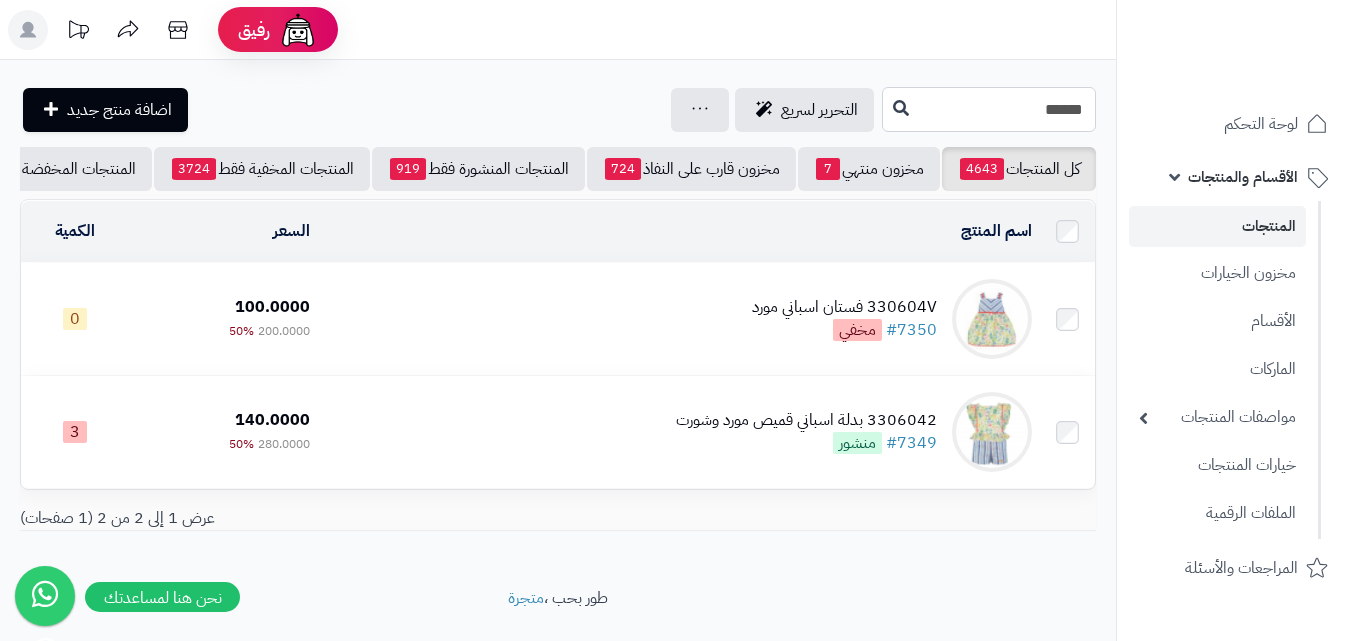drag, startPoint x: 950, startPoint y: 103, endPoint x: 1365, endPoint y: 288, distance: 454.3677 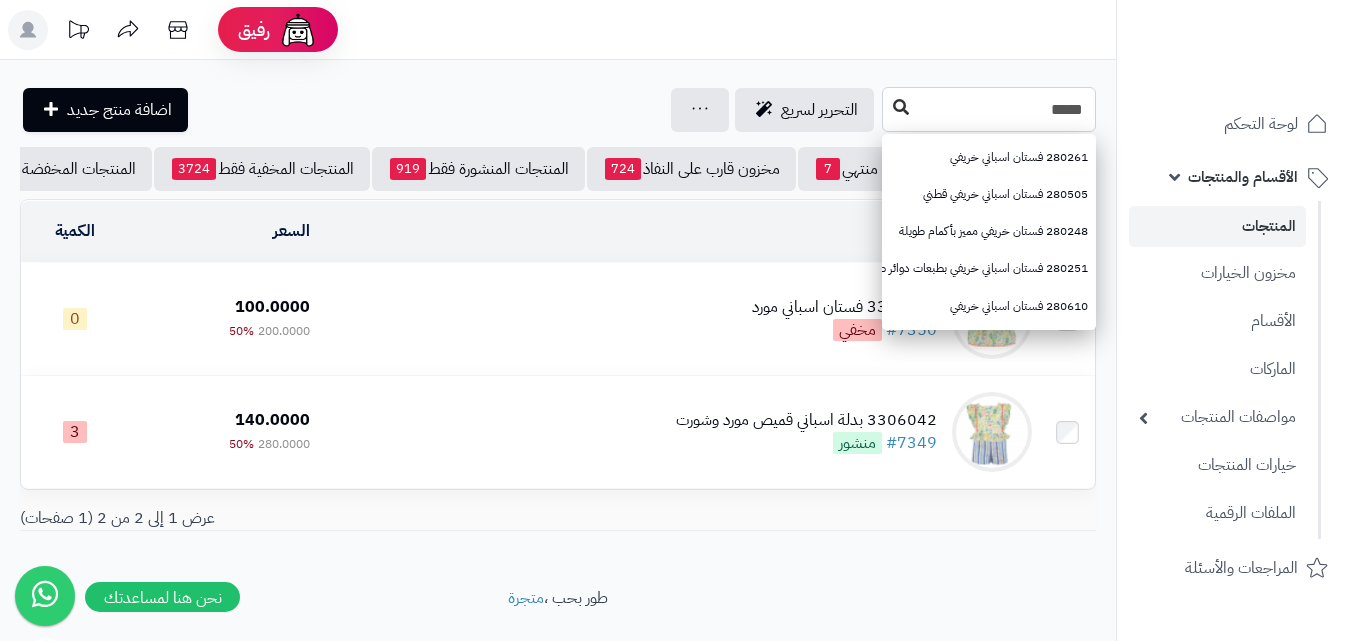 type on "*****" 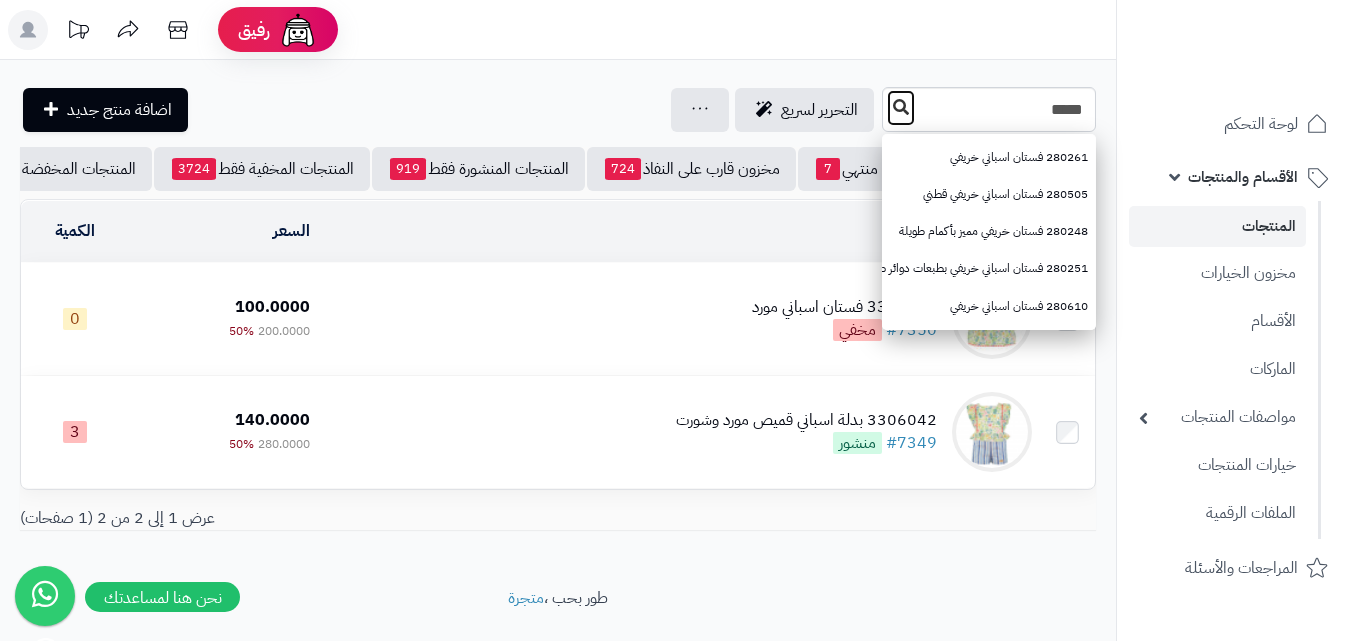 click at bounding box center (901, 107) 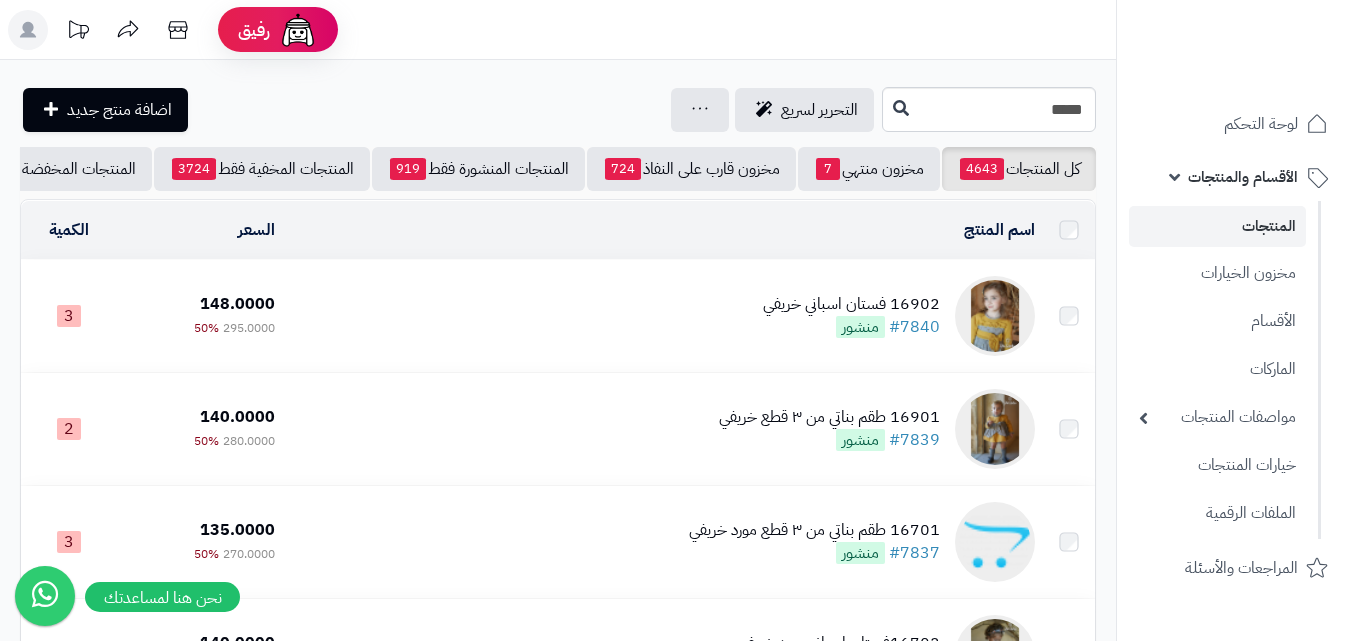 scroll, scrollTop: 0, scrollLeft: 0, axis: both 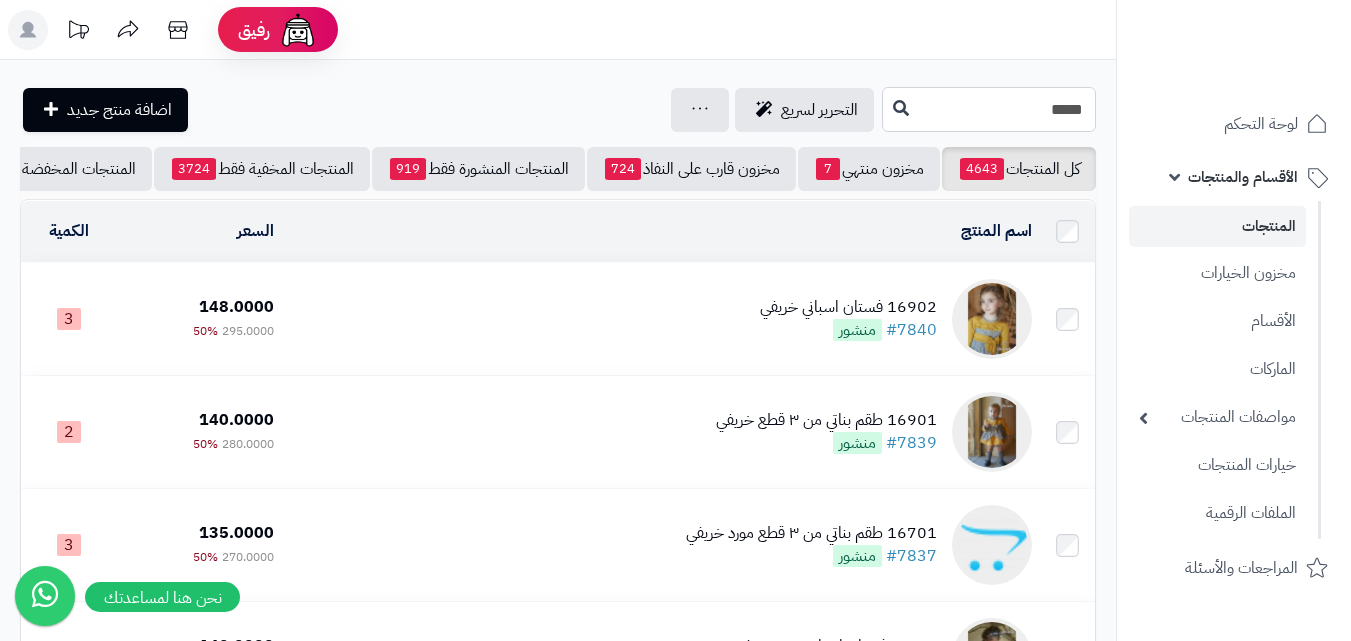 click on "*****" at bounding box center (989, 109) 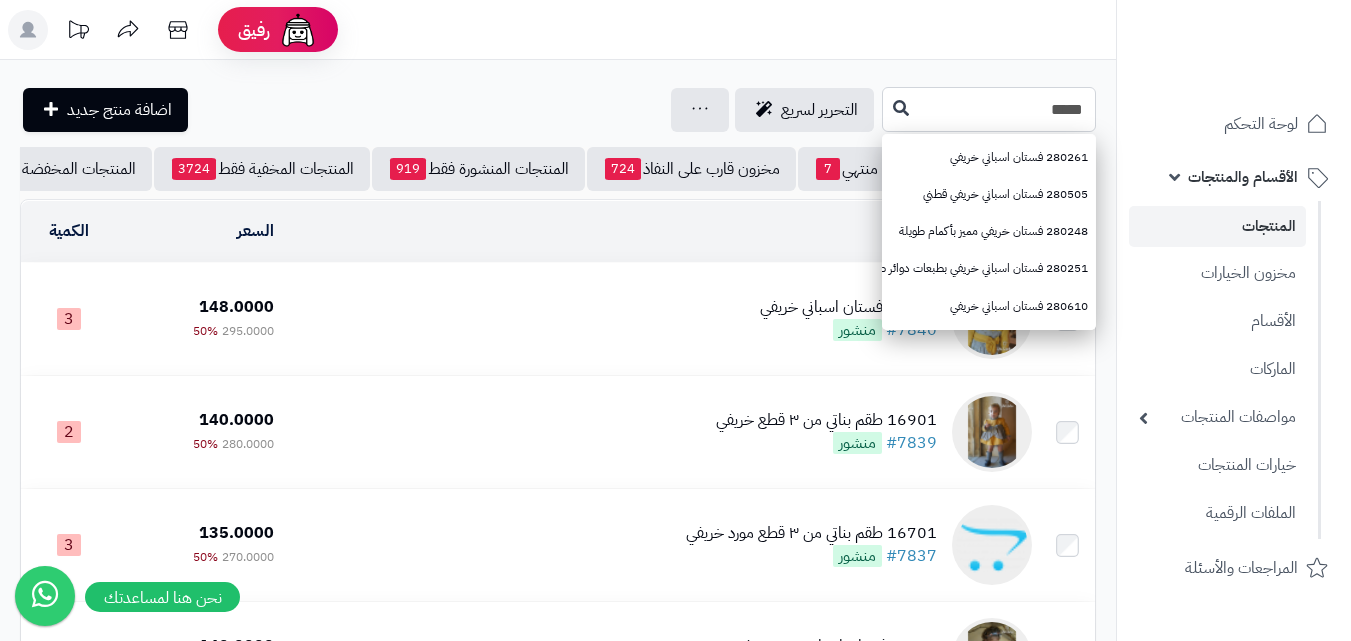 drag, startPoint x: 891, startPoint y: 87, endPoint x: 1181, endPoint y: 68, distance: 290.62173 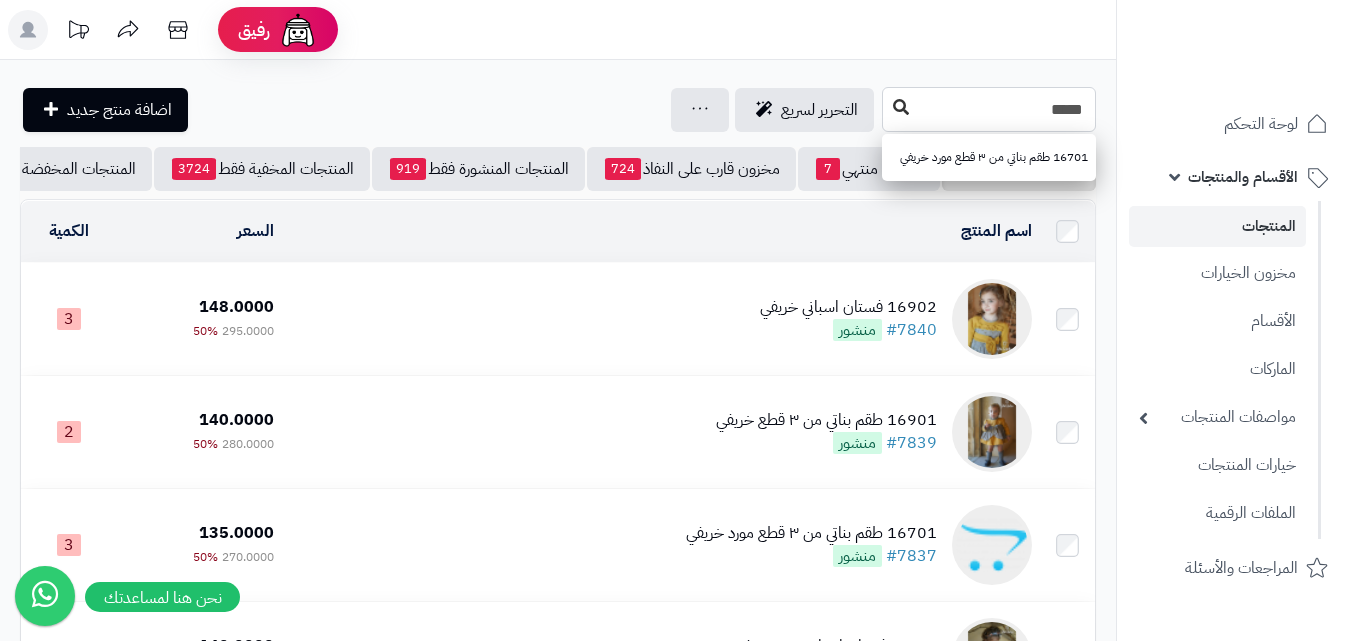 type on "*****" 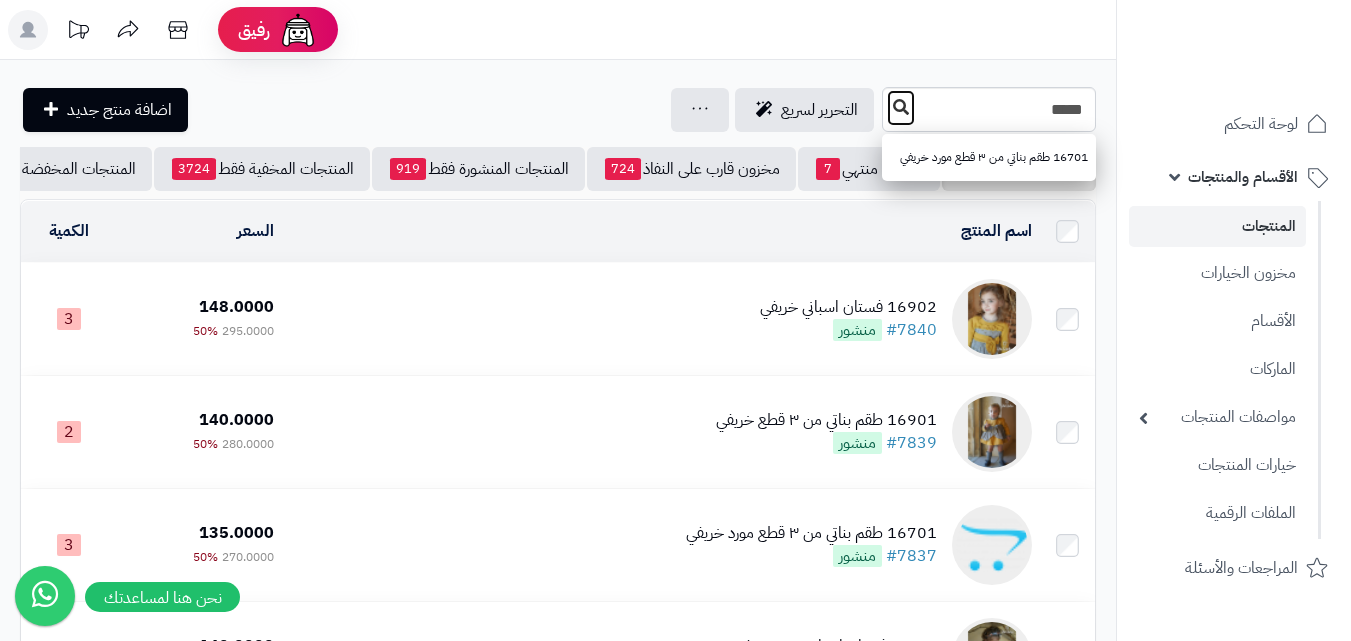 click at bounding box center (901, 107) 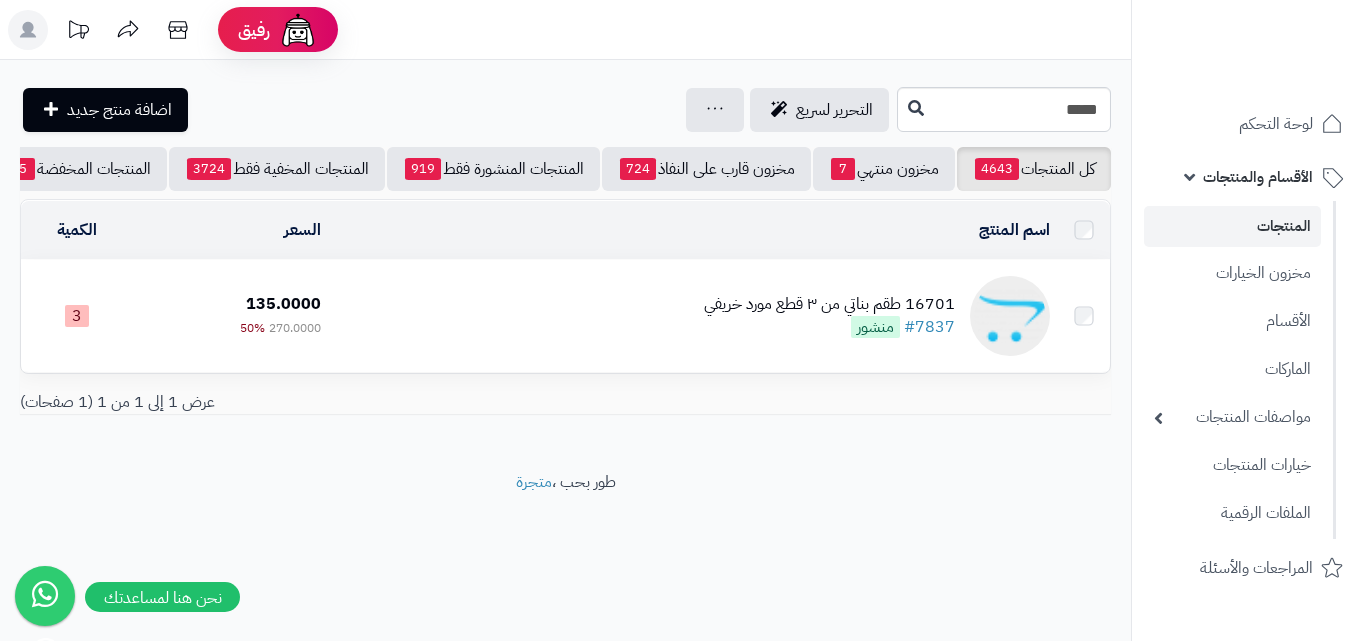 scroll, scrollTop: 0, scrollLeft: 0, axis: both 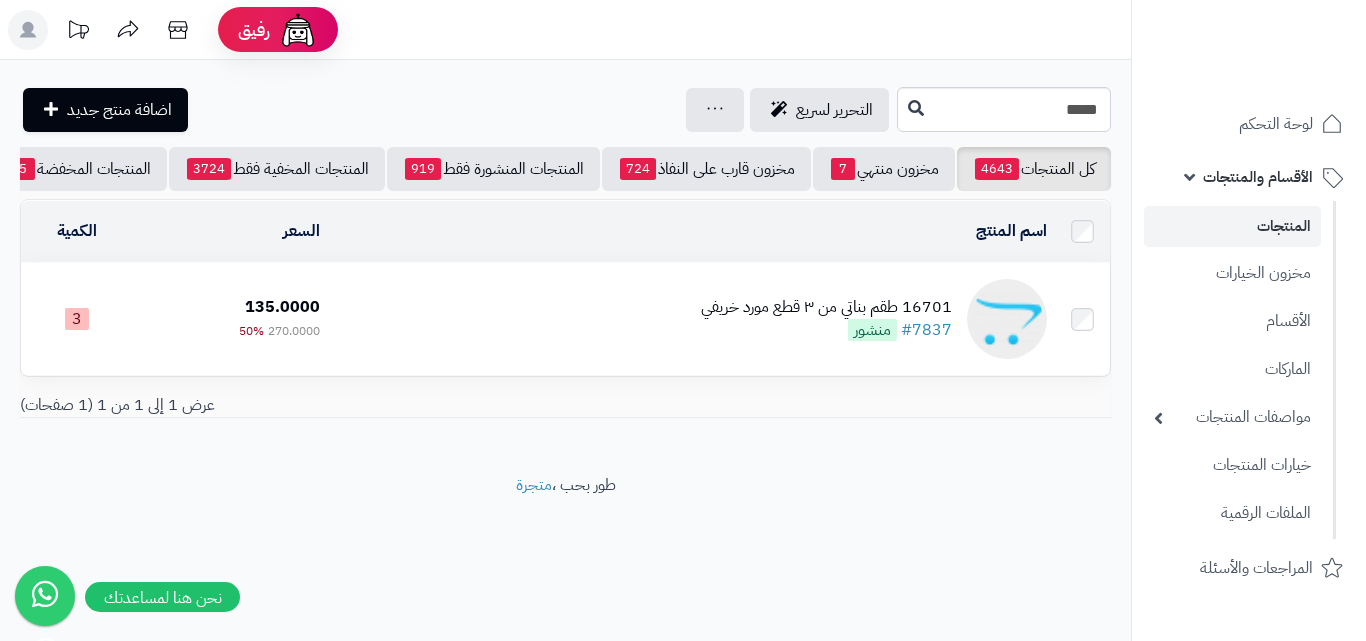 click on "16701  طقم بناتي من ٣ قطع مورد خريفي
#7837
منشور" at bounding box center [691, 319] 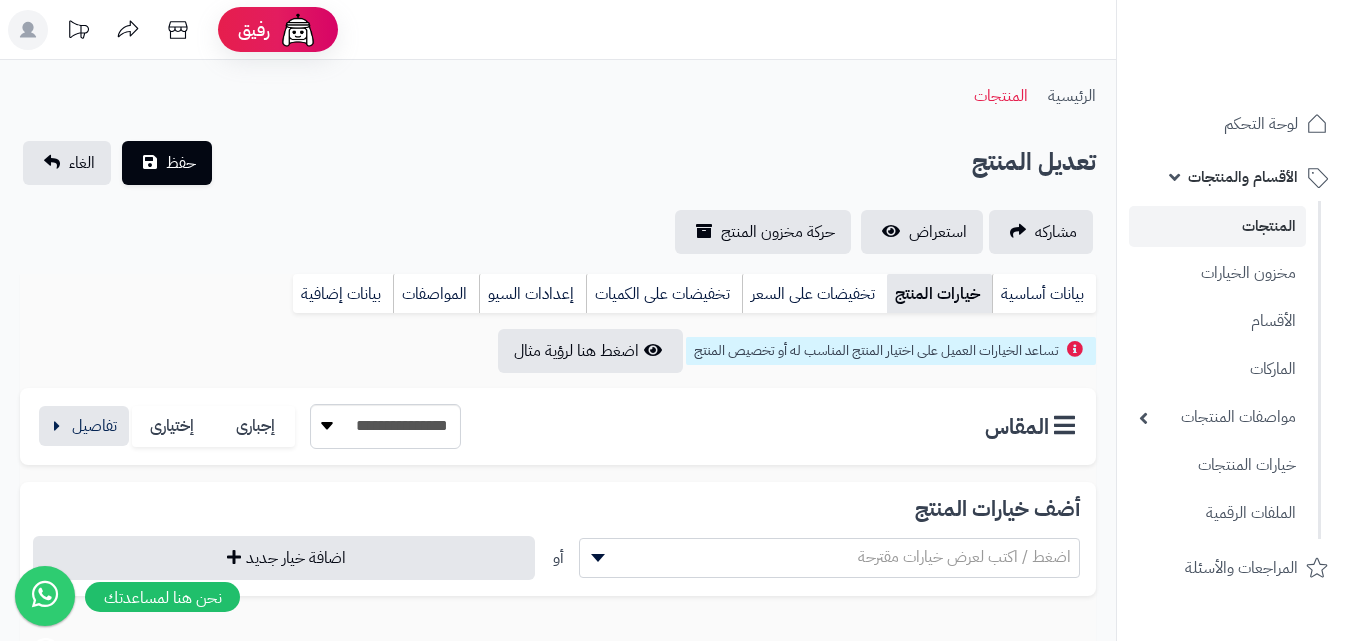 scroll, scrollTop: 0, scrollLeft: 0, axis: both 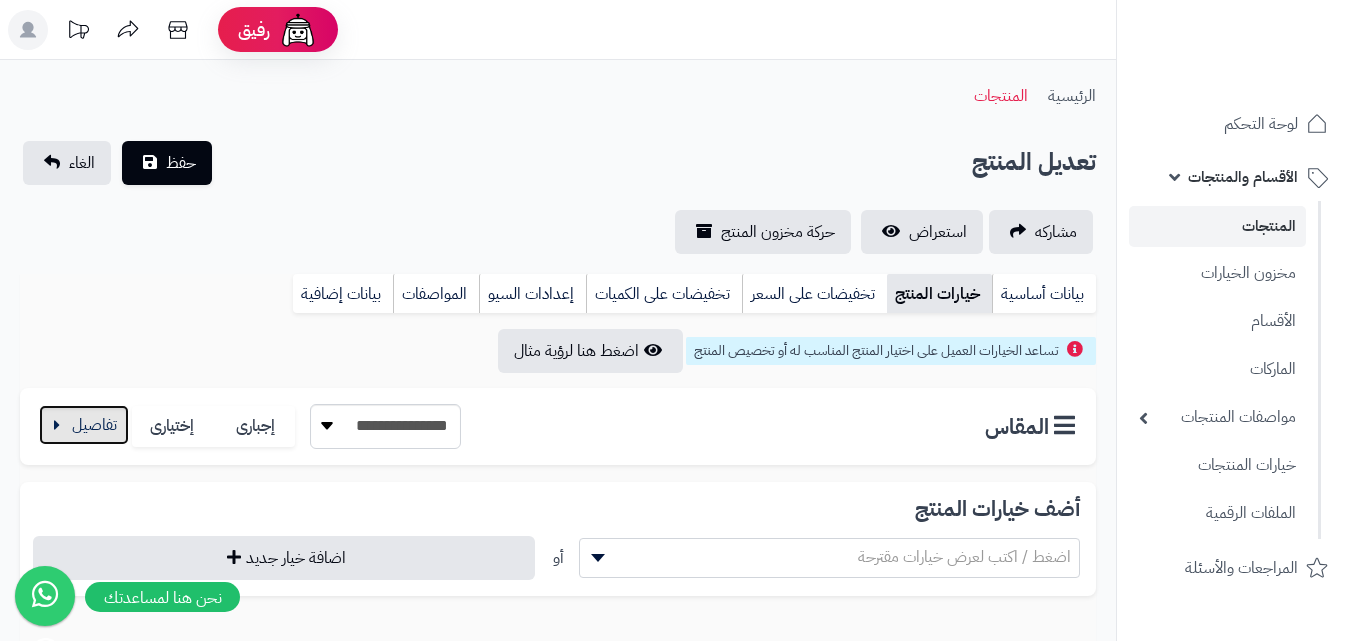 click at bounding box center (84, 425) 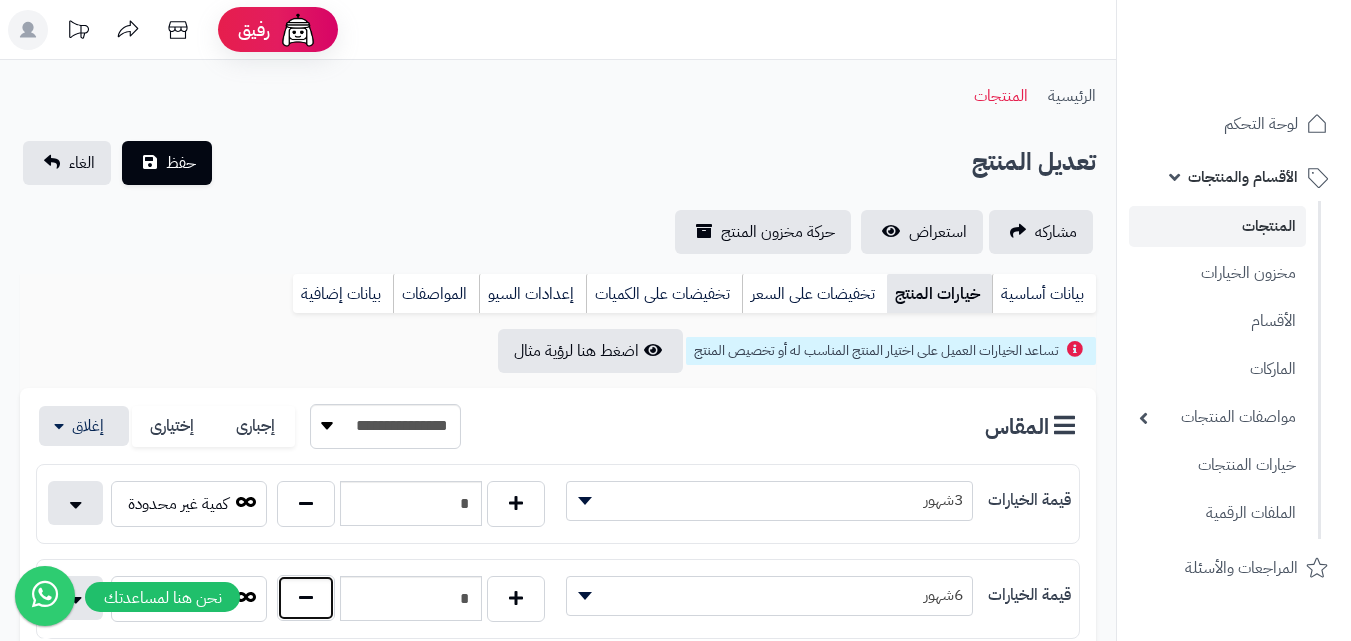 click at bounding box center (306, 598) 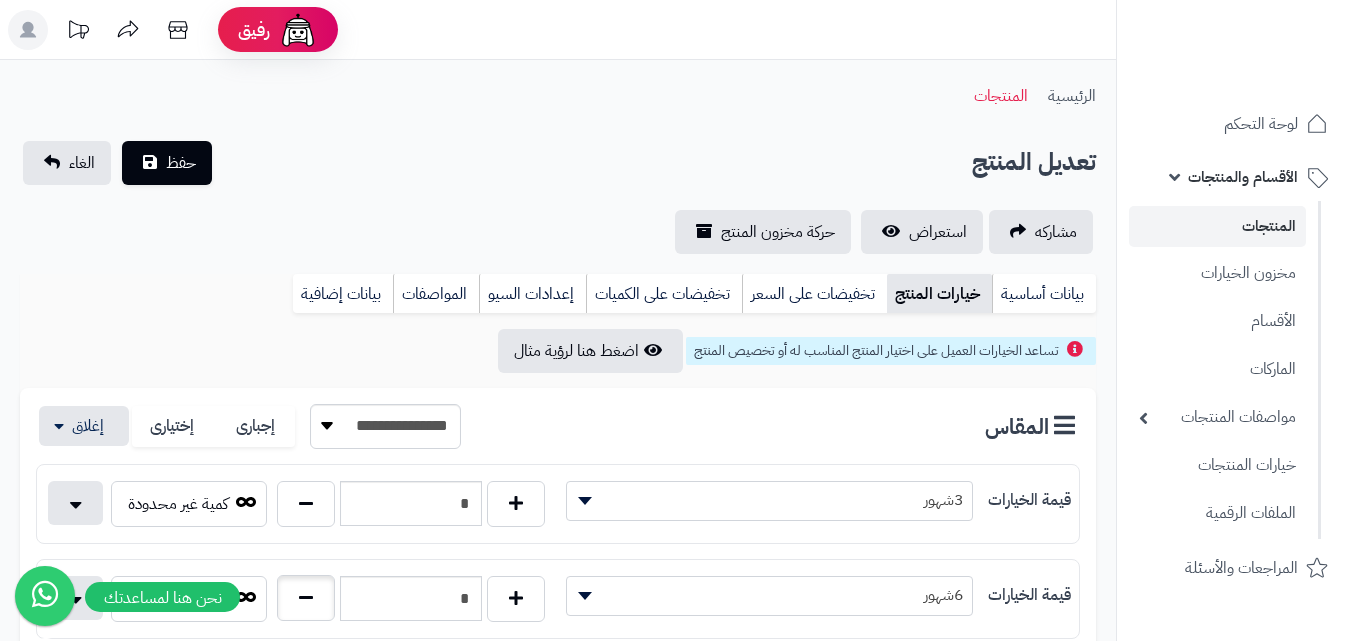 type on "*" 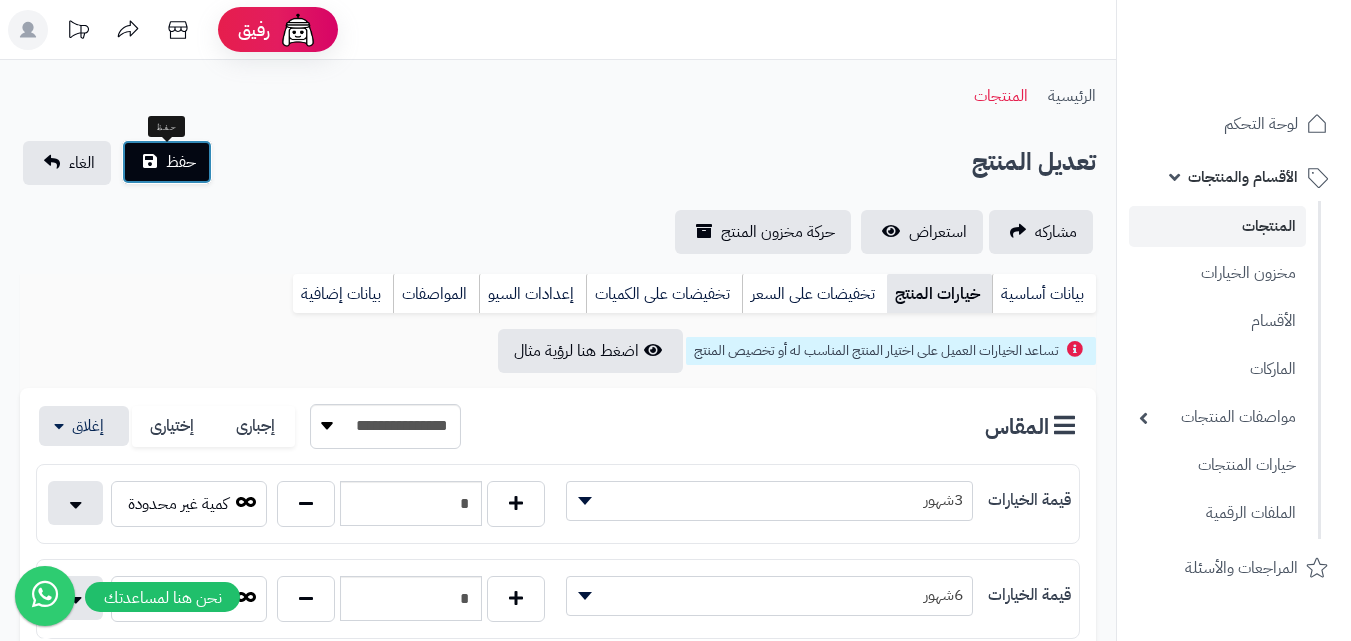 click on "حفظ" at bounding box center [167, 162] 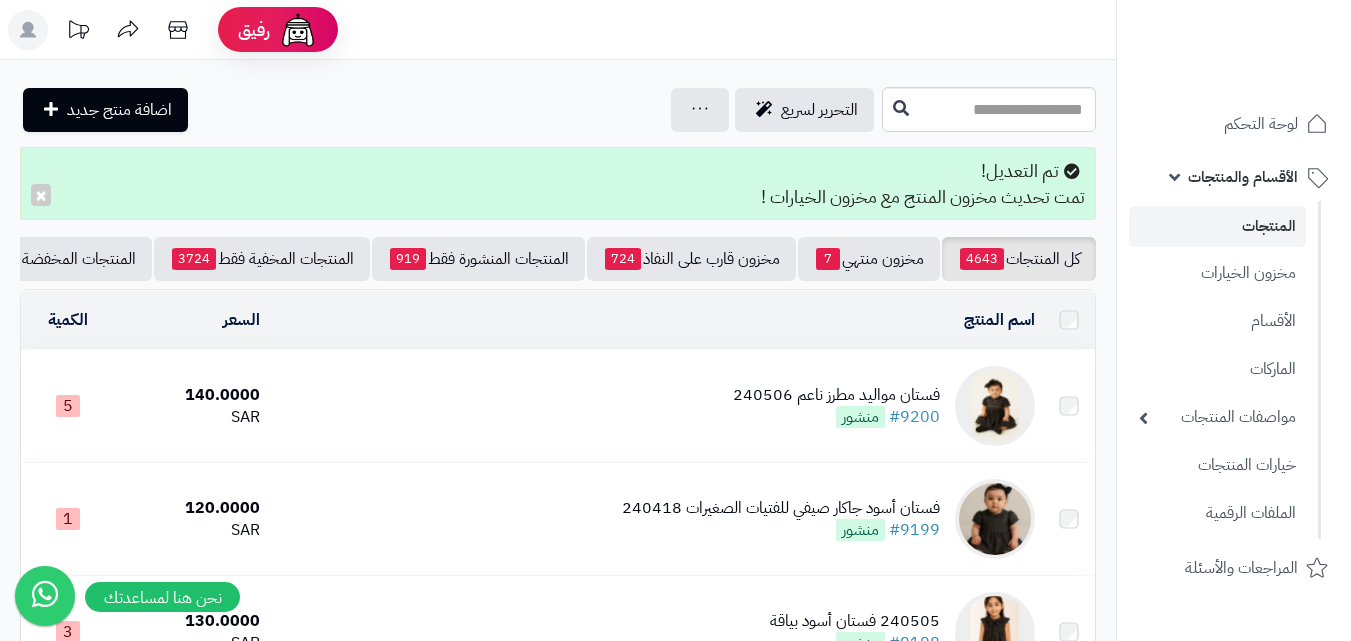 scroll, scrollTop: 0, scrollLeft: 0, axis: both 